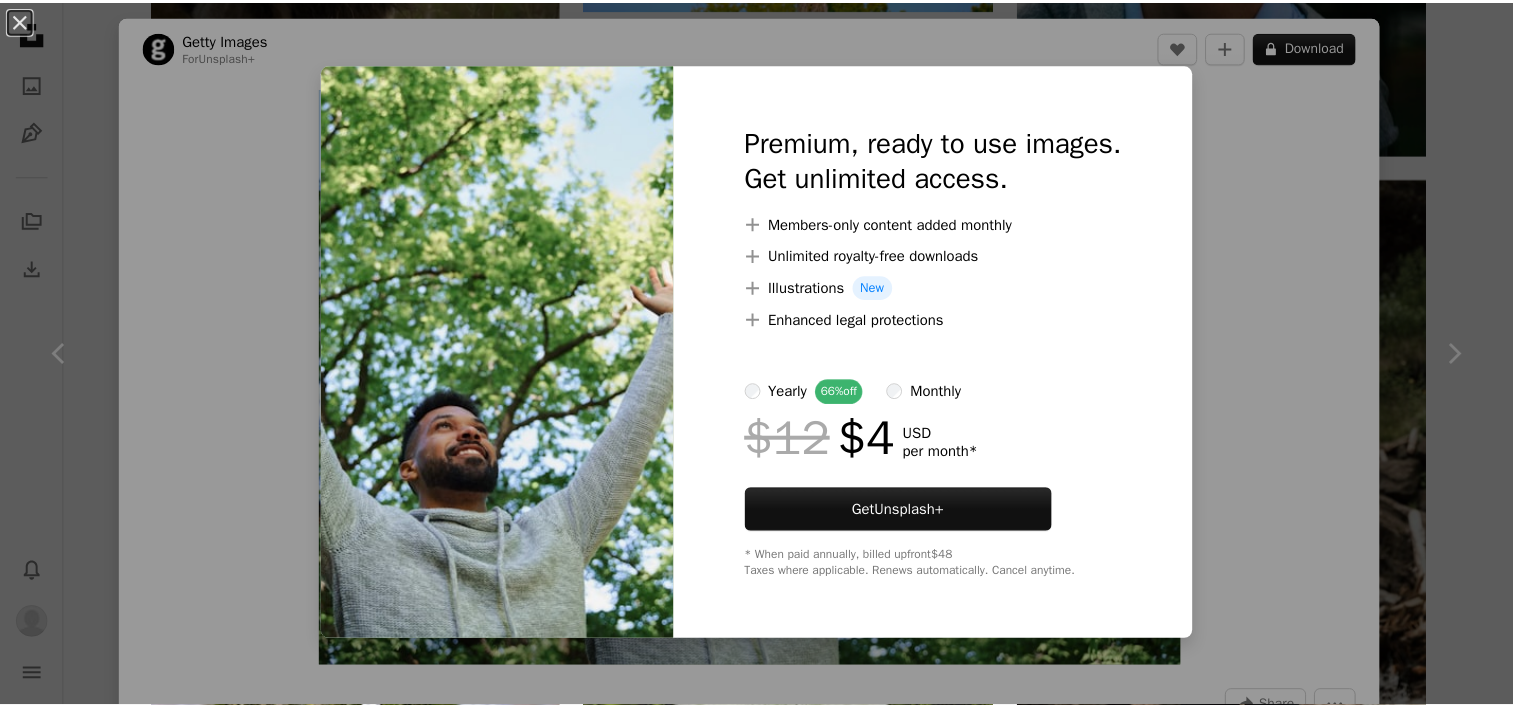 scroll, scrollTop: 20269, scrollLeft: 0, axis: vertical 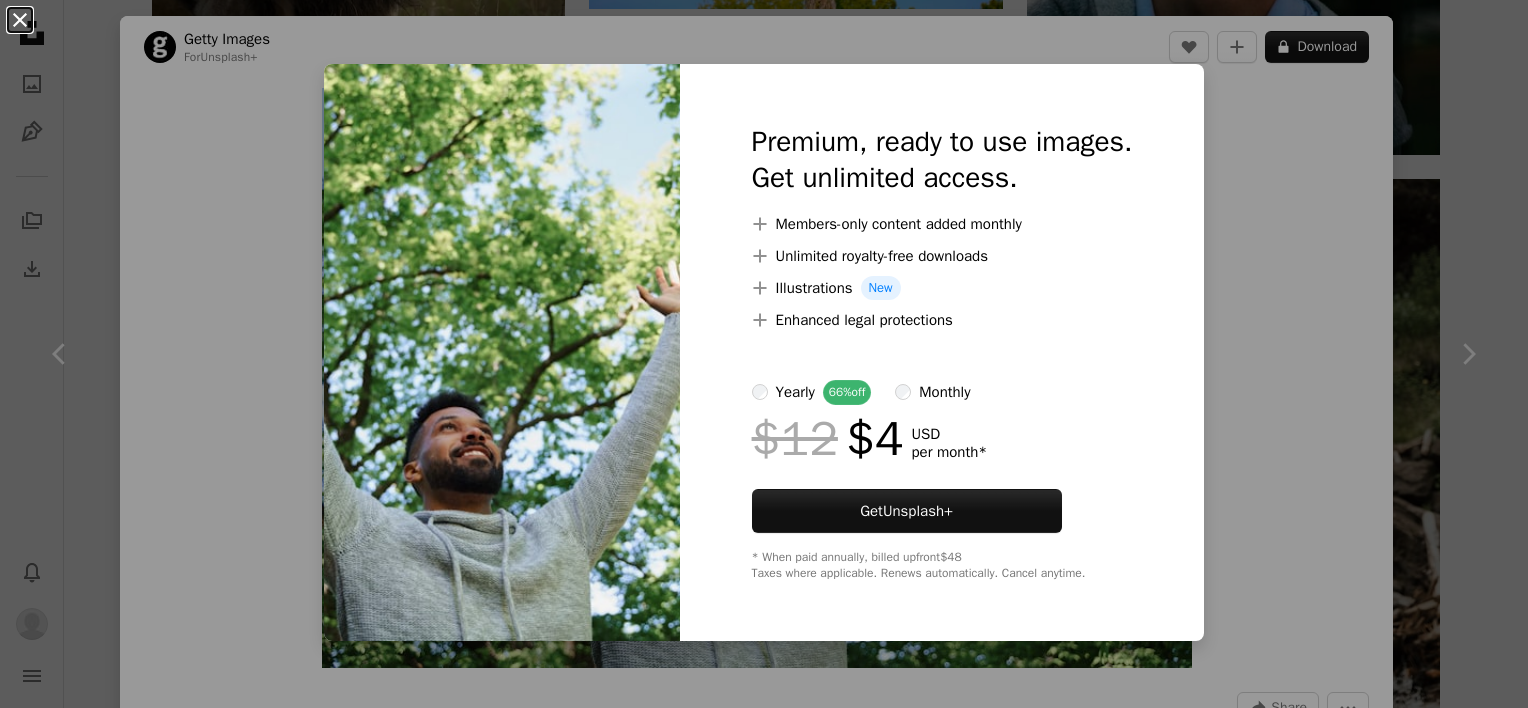 click on "An X shape" at bounding box center [20, 20] 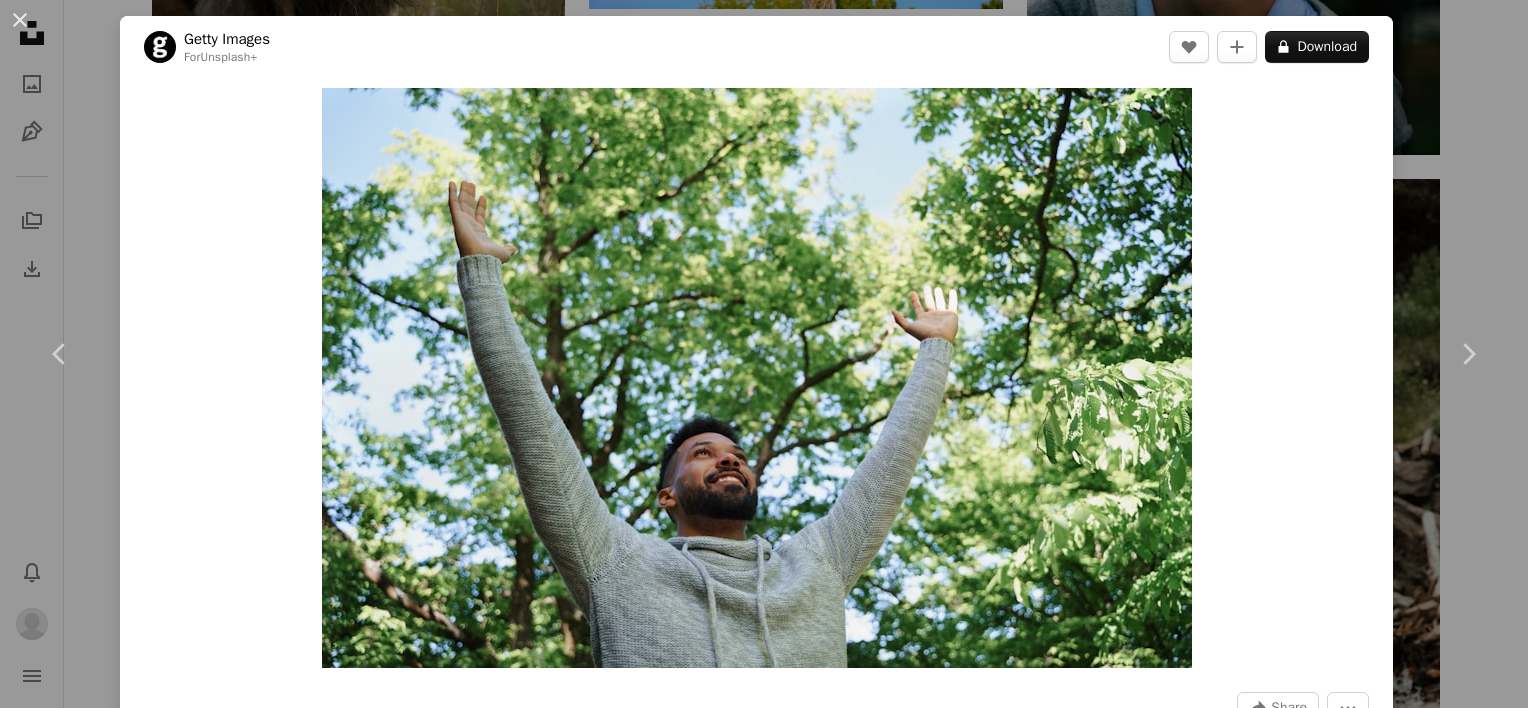 click on "An X shape" at bounding box center [20, 20] 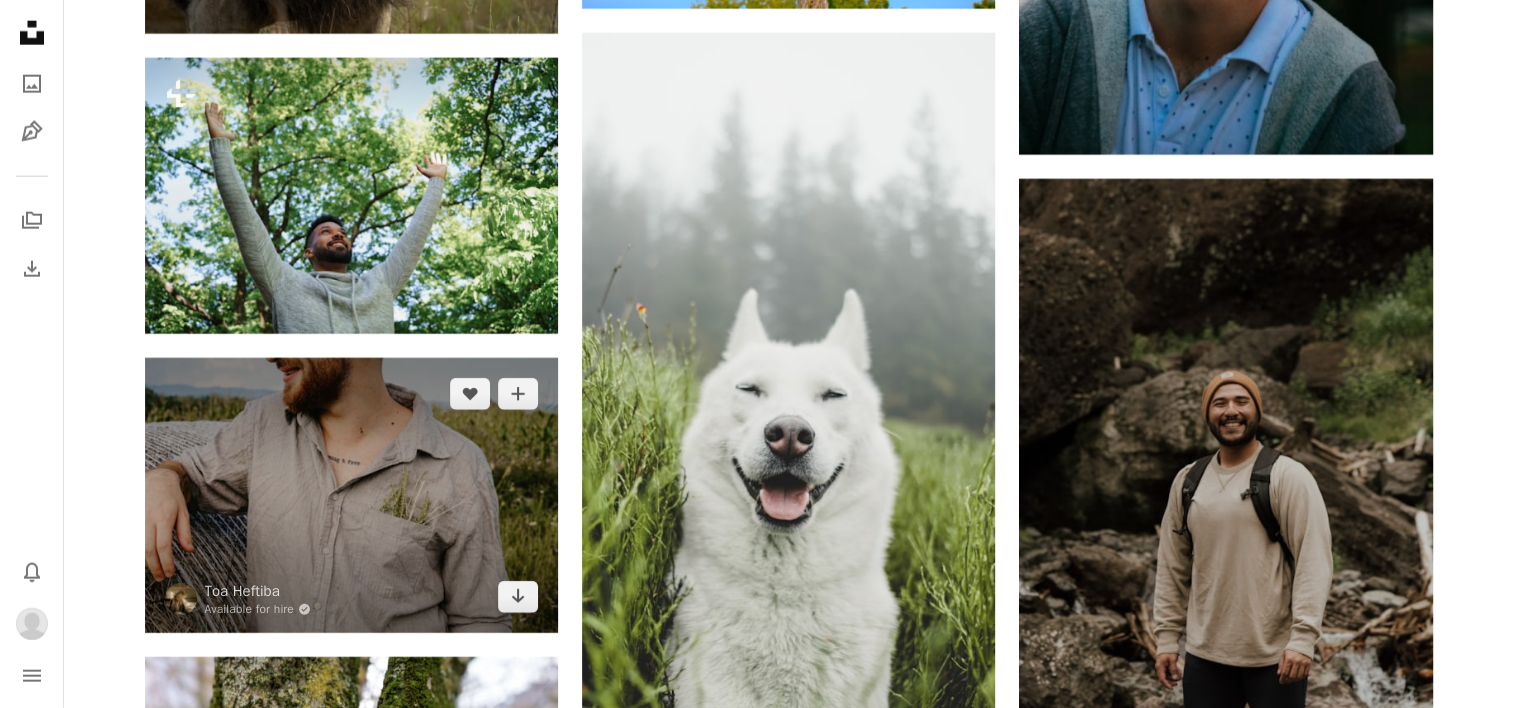 click at bounding box center (351, 495) 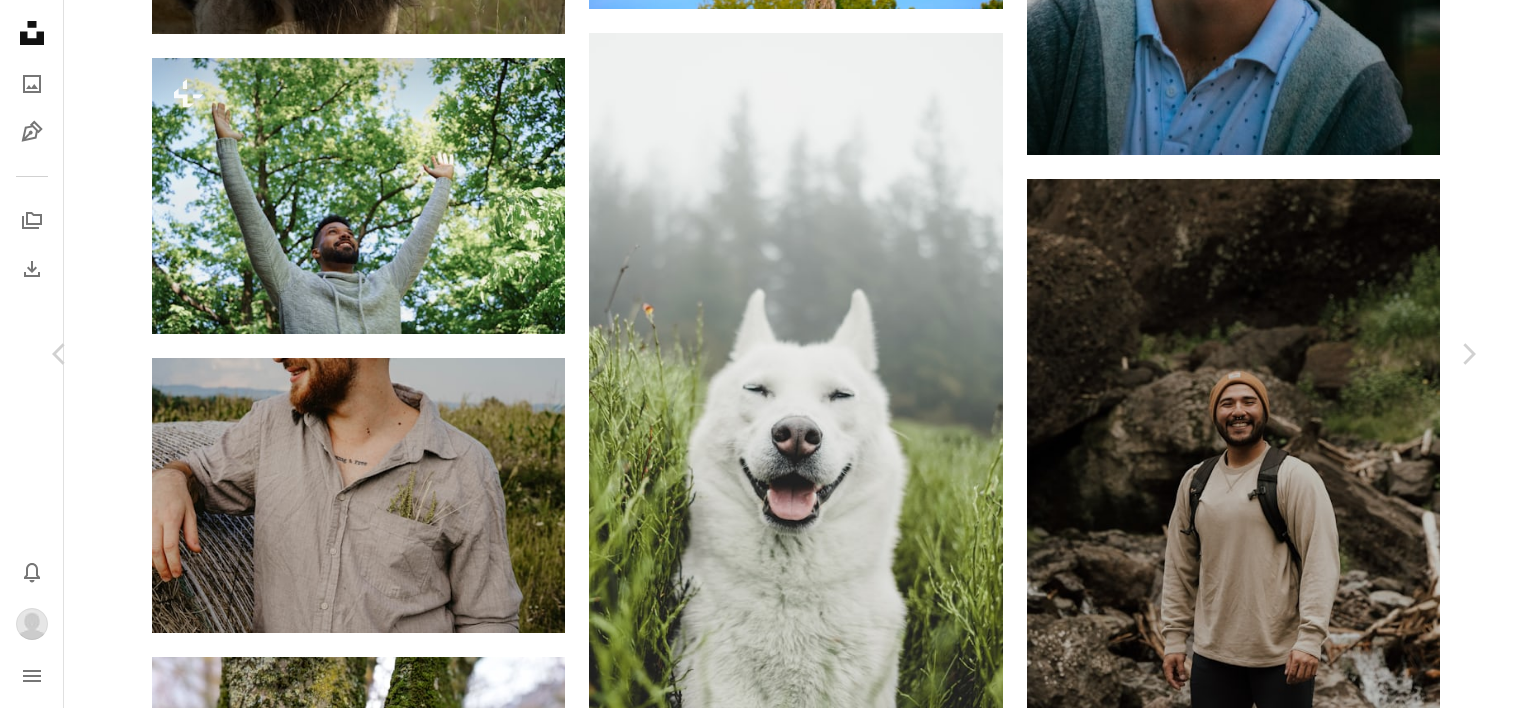 click on "Download" at bounding box center [1293, 4405] 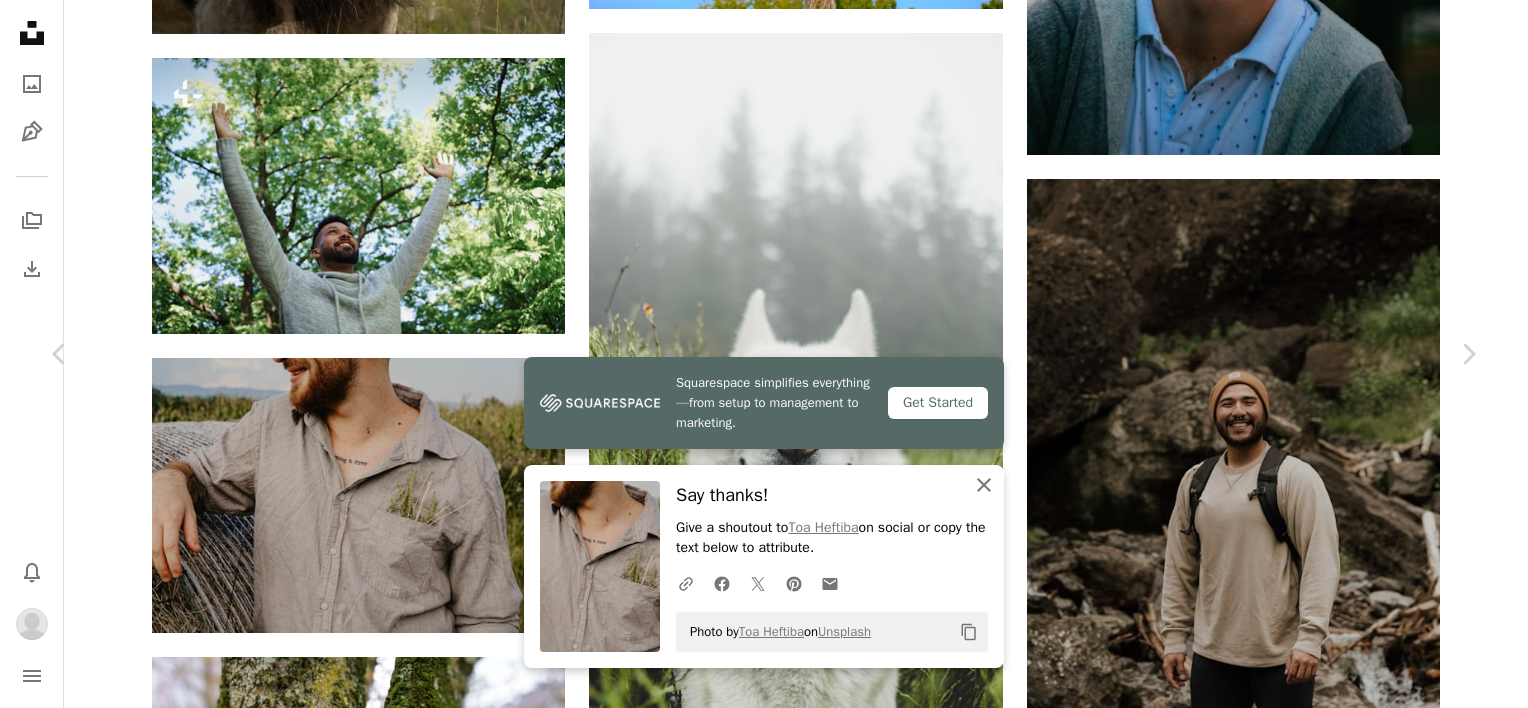 click 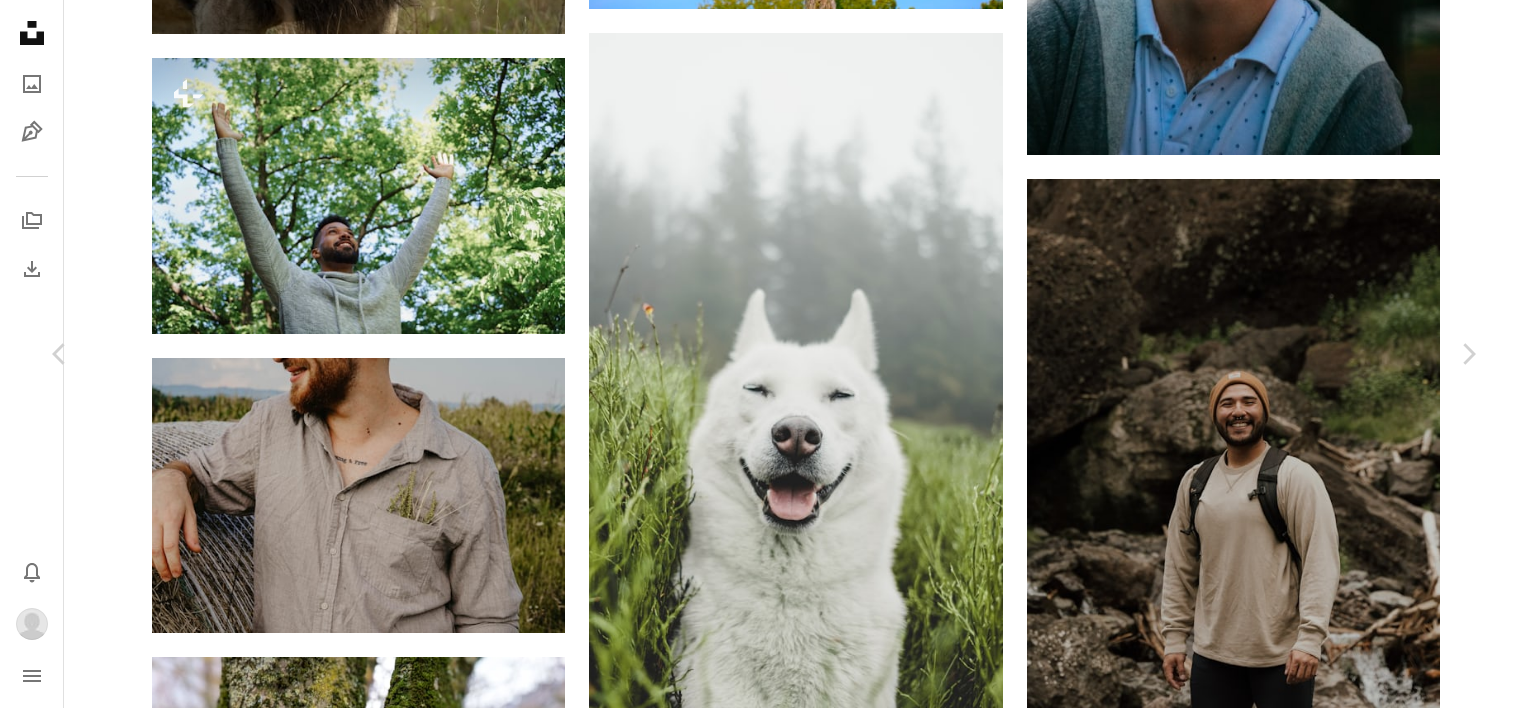 click on "An X shape Chevron left Chevron right Toa Heftiba Available for hire A checkmark inside of a circle A heart A plus sign Download Chevron down Zoom in Views 115,005 Downloads 1,131 Featured in Photos A forward-right arrow Share Info icon Info More Actions Calendar outlined Published on  [DATE] Camera SONY, ILCE-7M2 Safety Free to use under the  Unsplash License man human face purple brown [PERSON_NAME] Browse premium related images on iStock  |  Save 20% with code UNSPLASH20 View more on iStock  ↗ Related images A heart A plus sign [PERSON_NAME] Available for hire A checkmark inside of a circle Arrow pointing down A heart A plus sign [PERSON_NAME] Available for hire A checkmark inside of a circle Arrow pointing down A heart A plus sign [PERSON_NAME] Arrow pointing down A heart A plus sign Arpad Spodni Arrow pointing down A heart A plus sign [PERSON_NAME] Arrow pointing down A heart A plus sign [PERSON_NAME] Available for hire A checkmark inside of a circle Arrow pointing down A heart A plus sign For" at bounding box center (764, 4712) 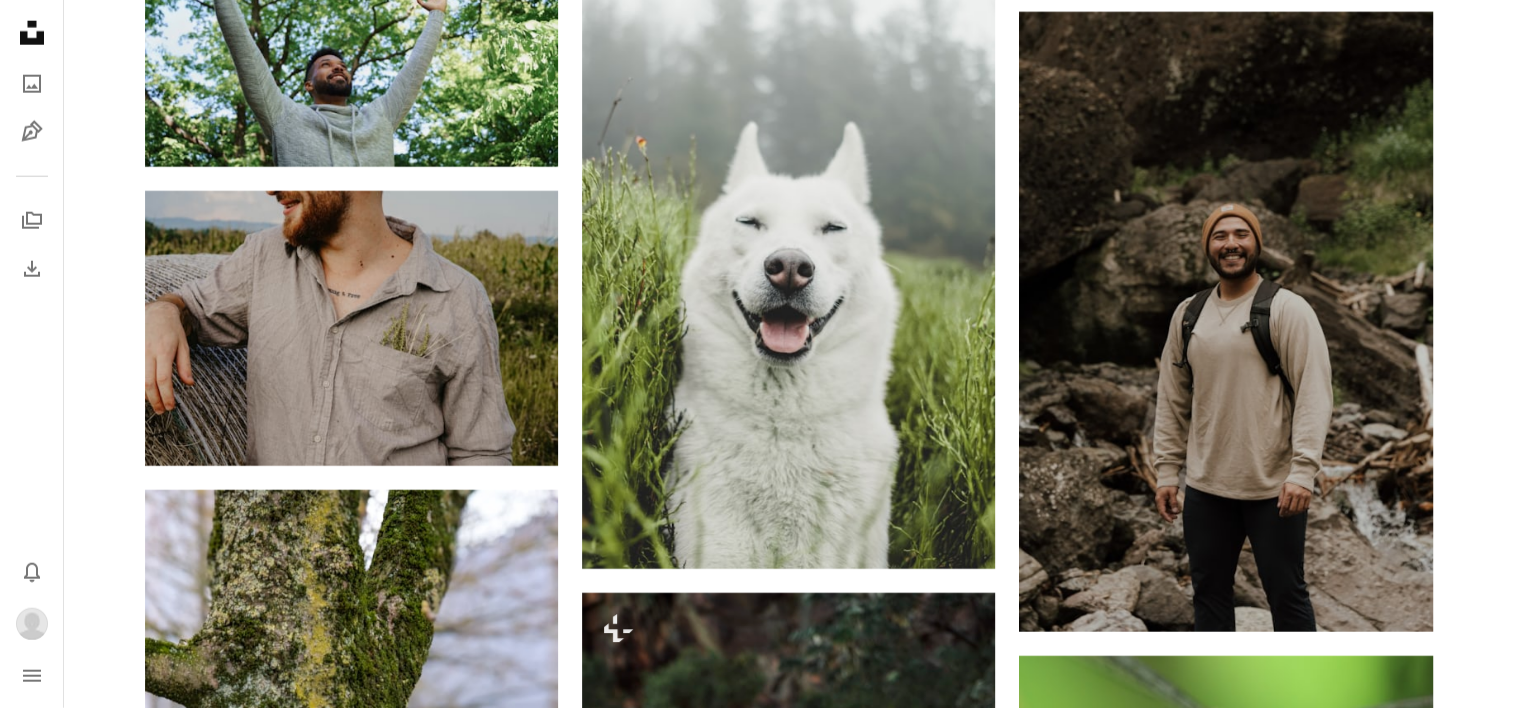 scroll, scrollTop: 20525, scrollLeft: 0, axis: vertical 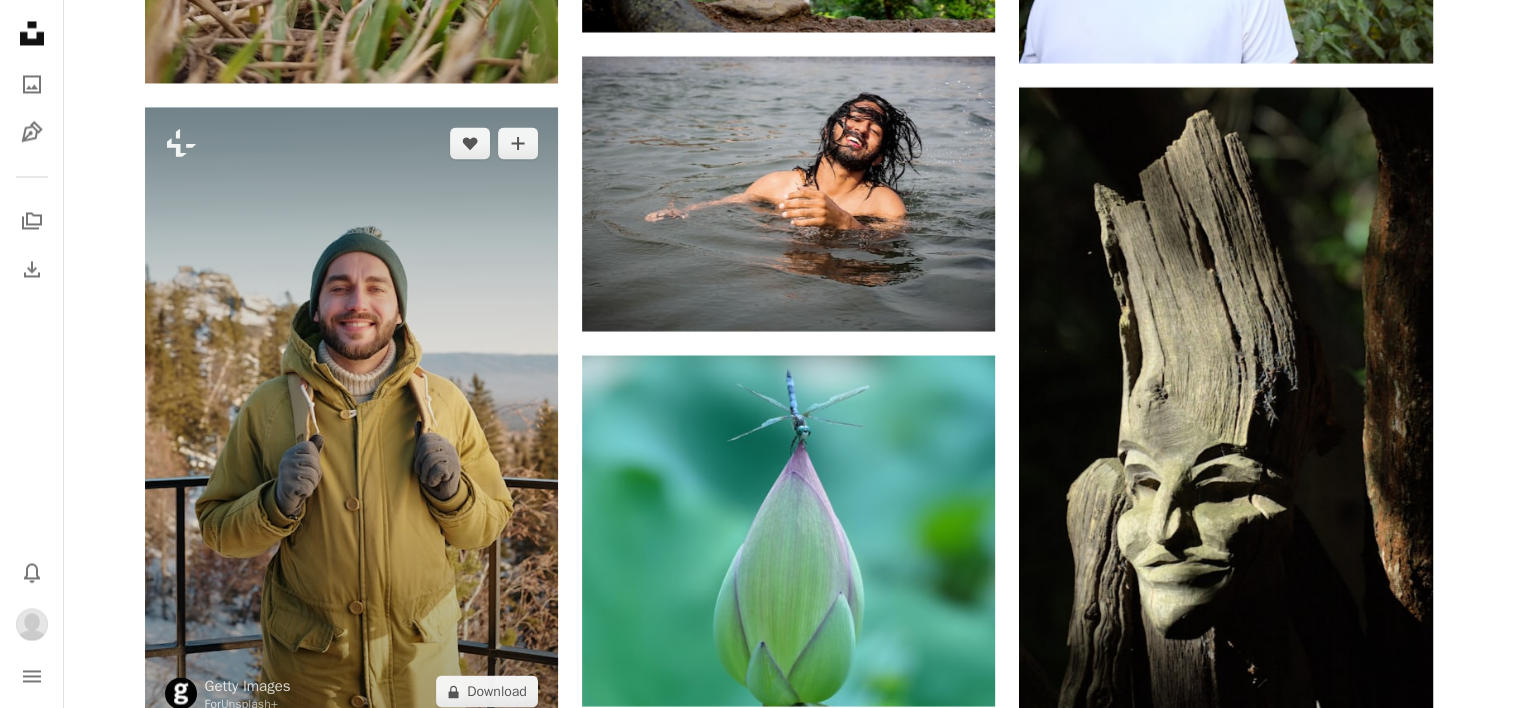 click at bounding box center [351, 417] 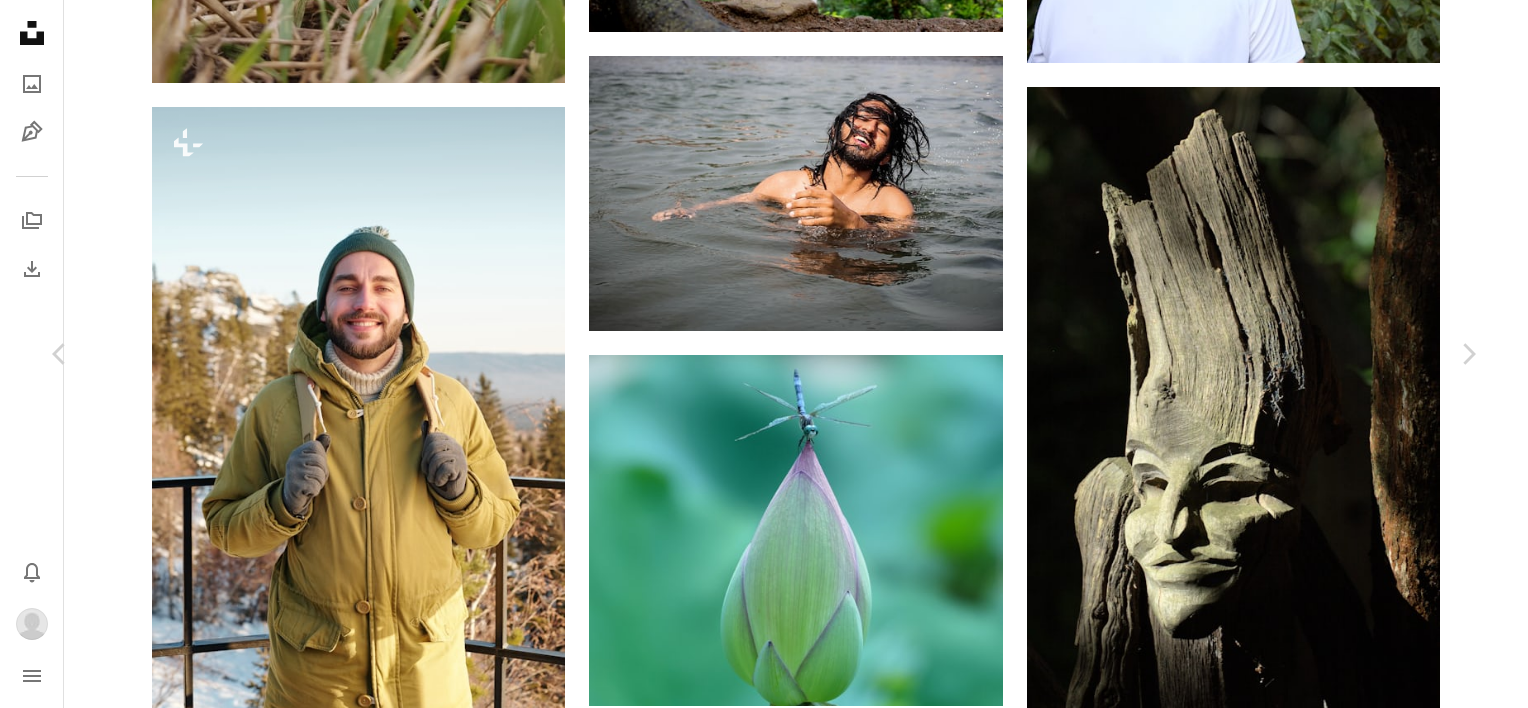 click on "An X shape" at bounding box center (20, 20) 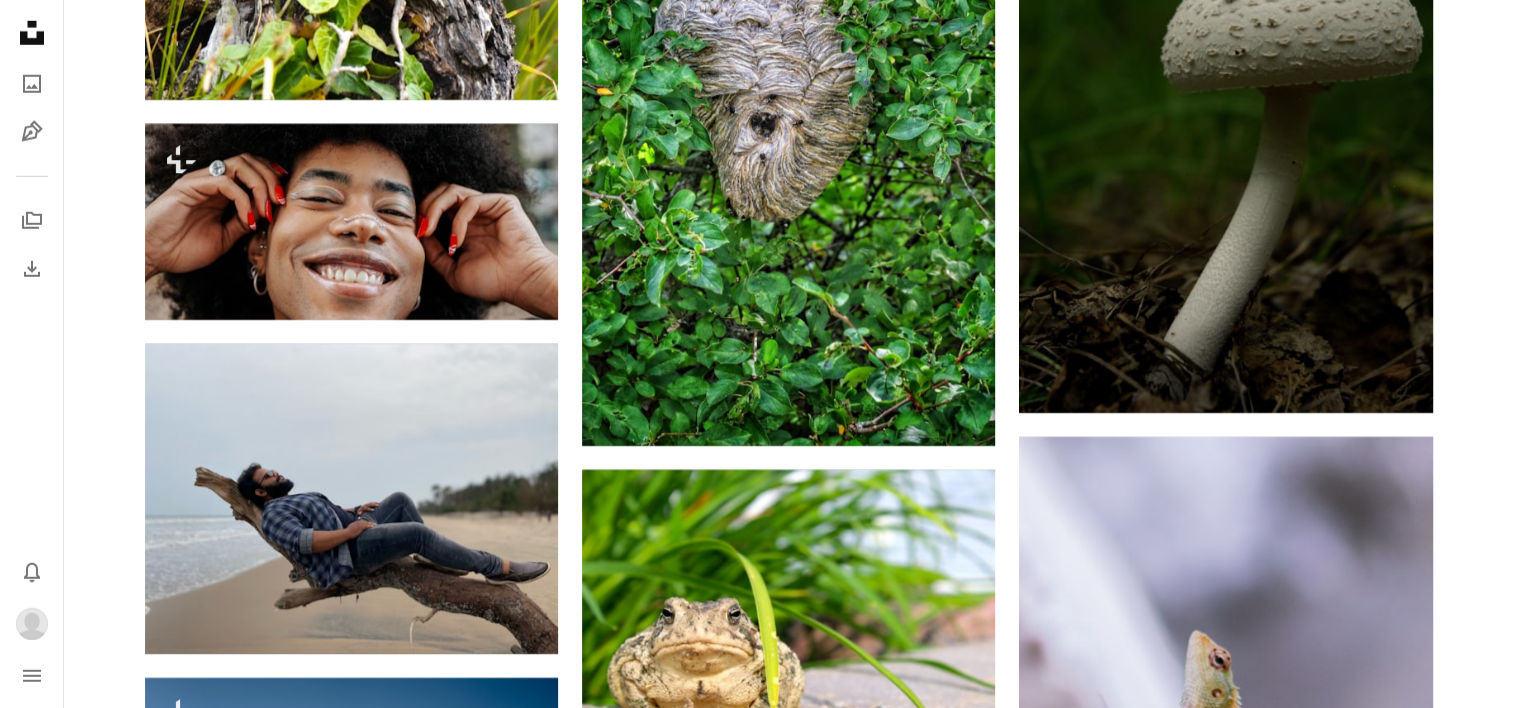 scroll, scrollTop: 36295, scrollLeft: 0, axis: vertical 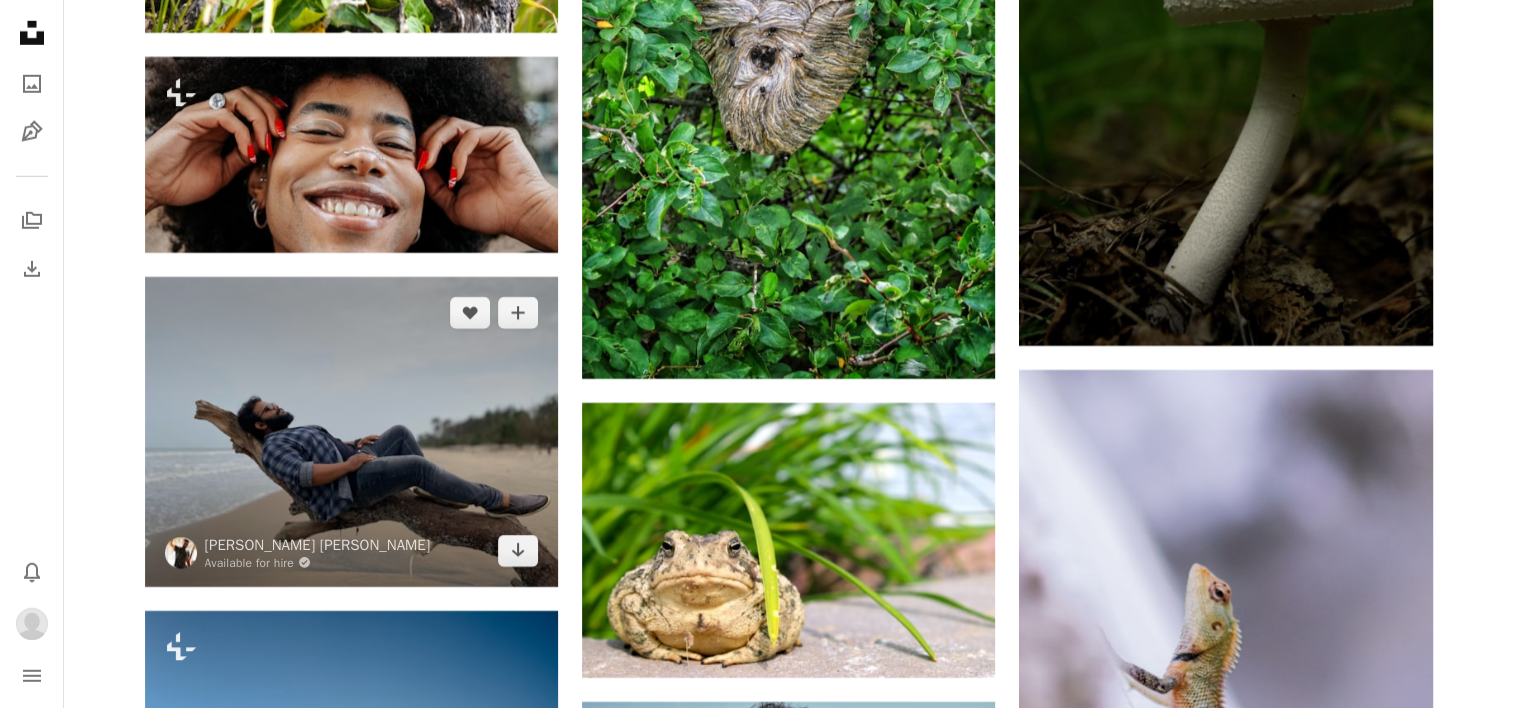 click at bounding box center (351, 432) 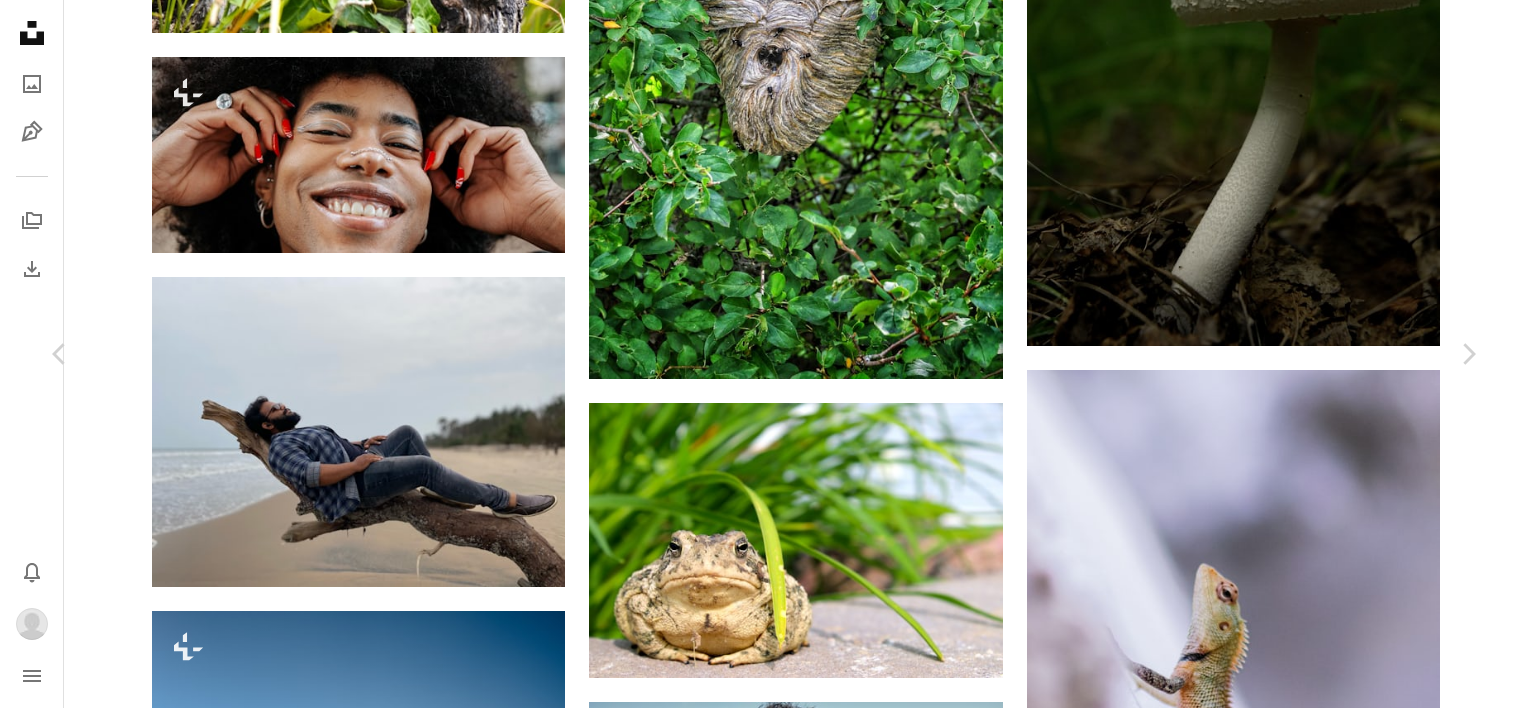 click on "An X shape" at bounding box center (20, 20) 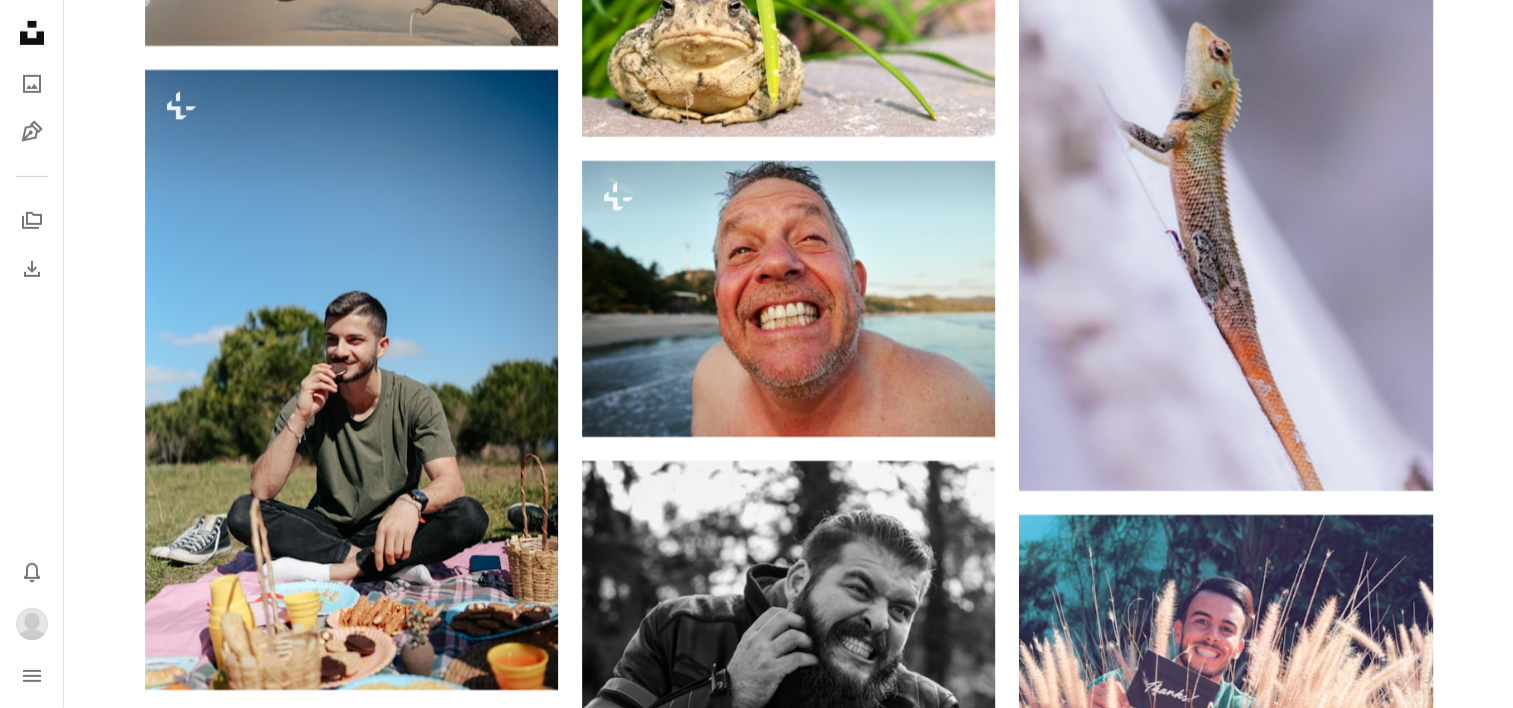 scroll, scrollTop: 36841, scrollLeft: 0, axis: vertical 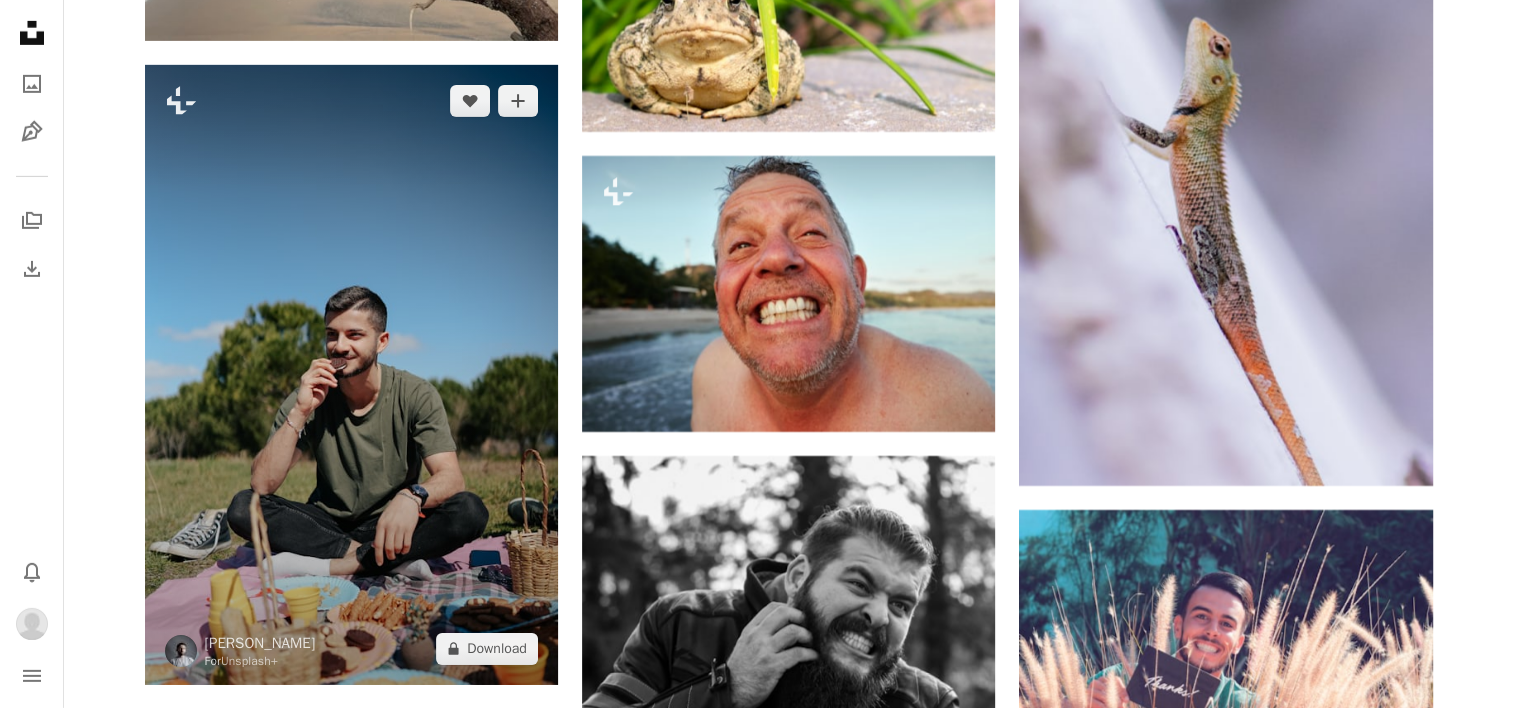 click at bounding box center (351, 375) 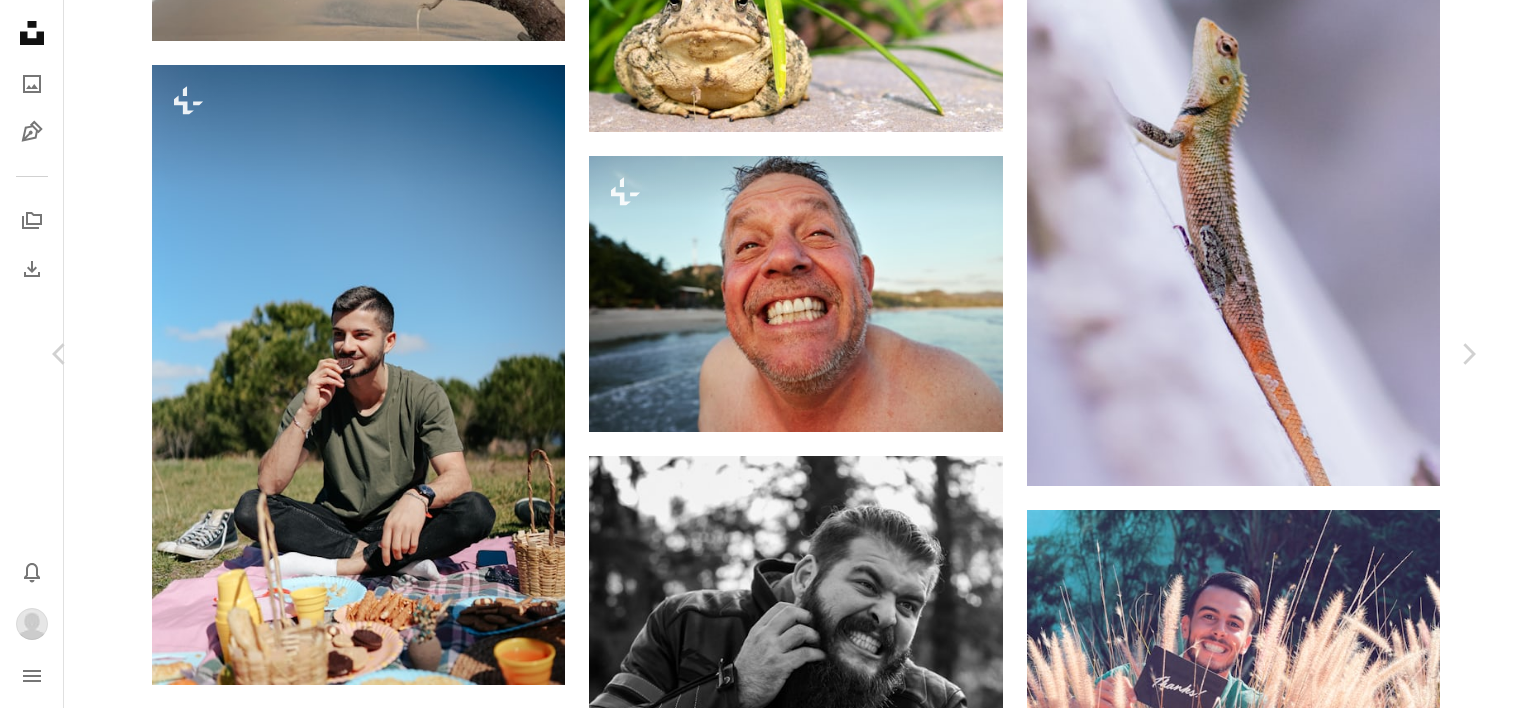 click on "An X shape Chevron left Chevron right Yunus Tuğ For  Unsplash+ A heart A plus sign A lock Download Zoom in A forward-right arrow Share More Actions Calendar outlined Published on  [DATE] Safety Licensed under the  Unsplash+ License food meeting party smile picnic group of people smiling laughing gathering laugh meet having fun get together sharing food partying have fun From this series Chevron right Plus sign for Unsplash+ Plus sign for Unsplash+ Plus sign for Unsplash+ Plus sign for Unsplash+ Plus sign for Unsplash+ Plus sign for Unsplash+ Plus sign for Unsplash+ Plus sign for Unsplash+ Plus sign for Unsplash+ Plus sign for Unsplash+ Related images Plus sign for Unsplash+ A heart A plus sign Yunus Tuğ For  Unsplash+ A lock Download Plus sign for Unsplash+ A heart A plus sign Yunus Tuğ For  Unsplash+ A lock Download Plus sign for Unsplash+ A heart A plus sign [PERSON_NAME] For  Unsplash+ A lock Download Plus sign for Unsplash+ A heart A plus sign A. C. For  Unsplash+ A lock Download A heart For" at bounding box center [764, 5966] 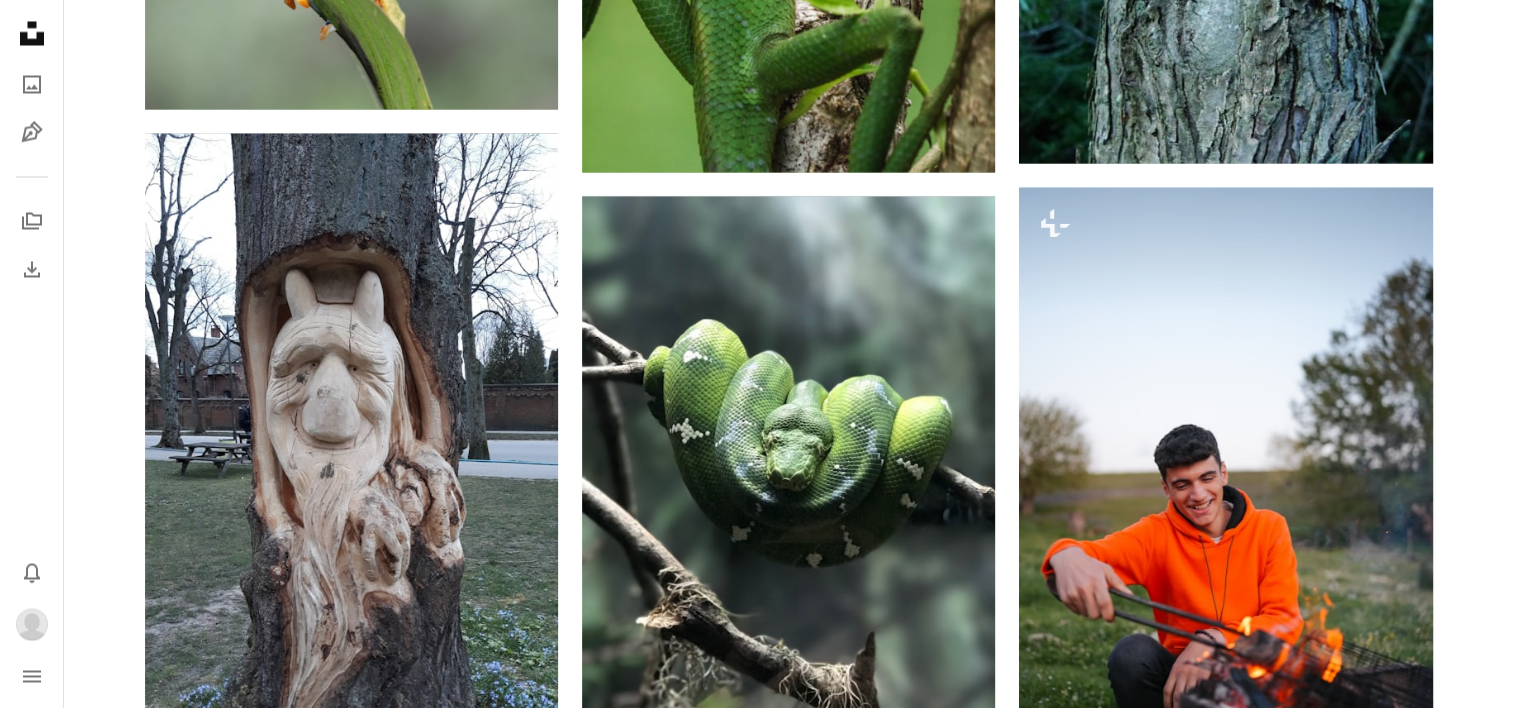 scroll, scrollTop: 41642, scrollLeft: 0, axis: vertical 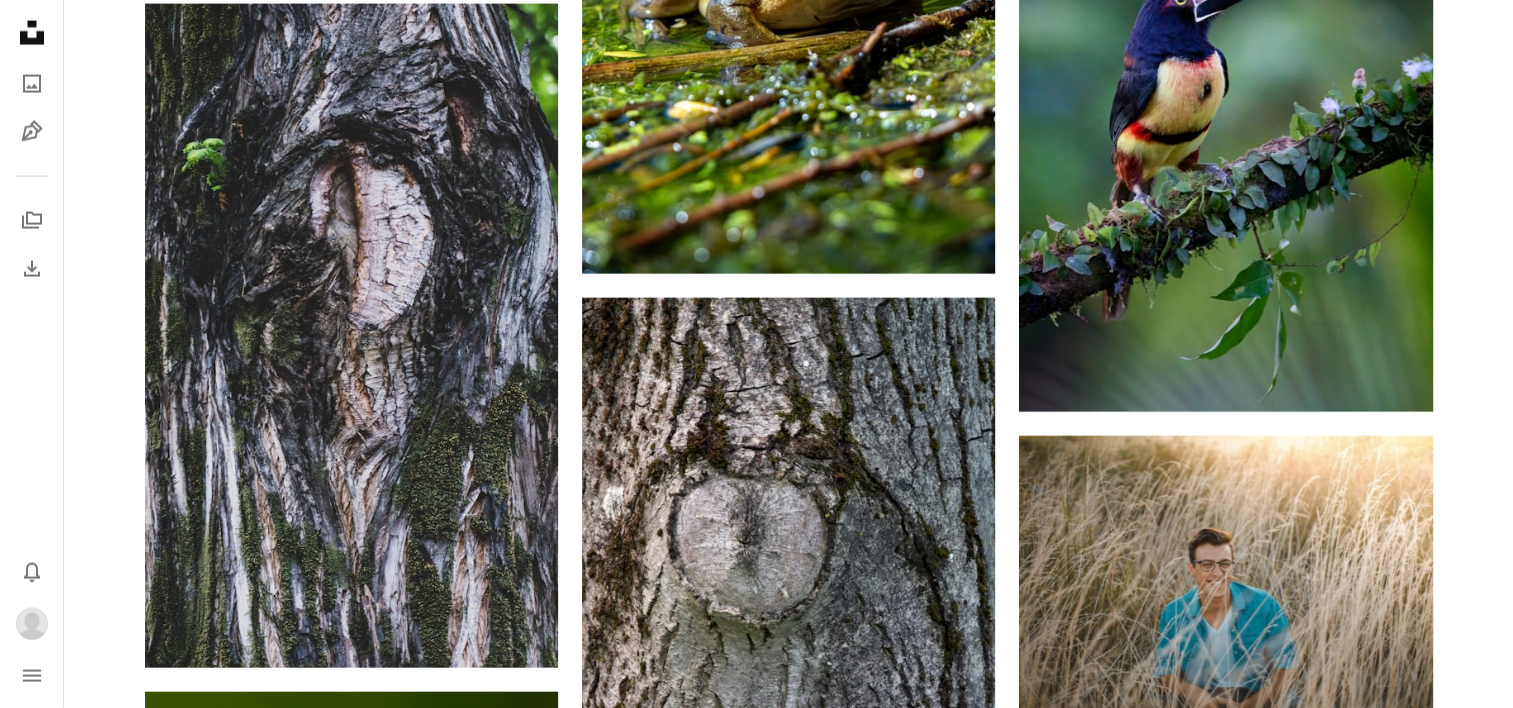click on "Plus sign for Unsplash+ A heart A plus sign [PERSON_NAME] For  Unsplash+ A lock Download A heart A plus sign [PERSON_NAME] Arrow pointing down A heart A plus sign [PERSON_NAME] Arrow pointing down A heart A plus sign [PERSON_NAME] Available for hire A checkmark inside of a circle Arrow pointing down A heart A plus sign Barnabas Davoti Available for hire A checkmark inside of a circle Arrow pointing down A heart A plus sign [PERSON_NAME] Available for hire A checkmark inside of a circle Arrow pointing down A heart A plus sign [PERSON_NAME] Available for hire A checkmark inside of a circle Arrow pointing down A heart A plus sign [PERSON_NAME] Available for hire A checkmark inside of a circle Arrow pointing down Plus sign for Unsplash+ A heart A plus sign Curated Lifestyle For  Unsplash+ A lock Download A heart A plus sign [PERSON_NAME] Available for hire A checkmark inside of a circle Arrow pointing down Manage and sell your services Start A Free Trial Plus sign for Unsplash+ A heart A plus sign For  A lock" at bounding box center (788, -23140) 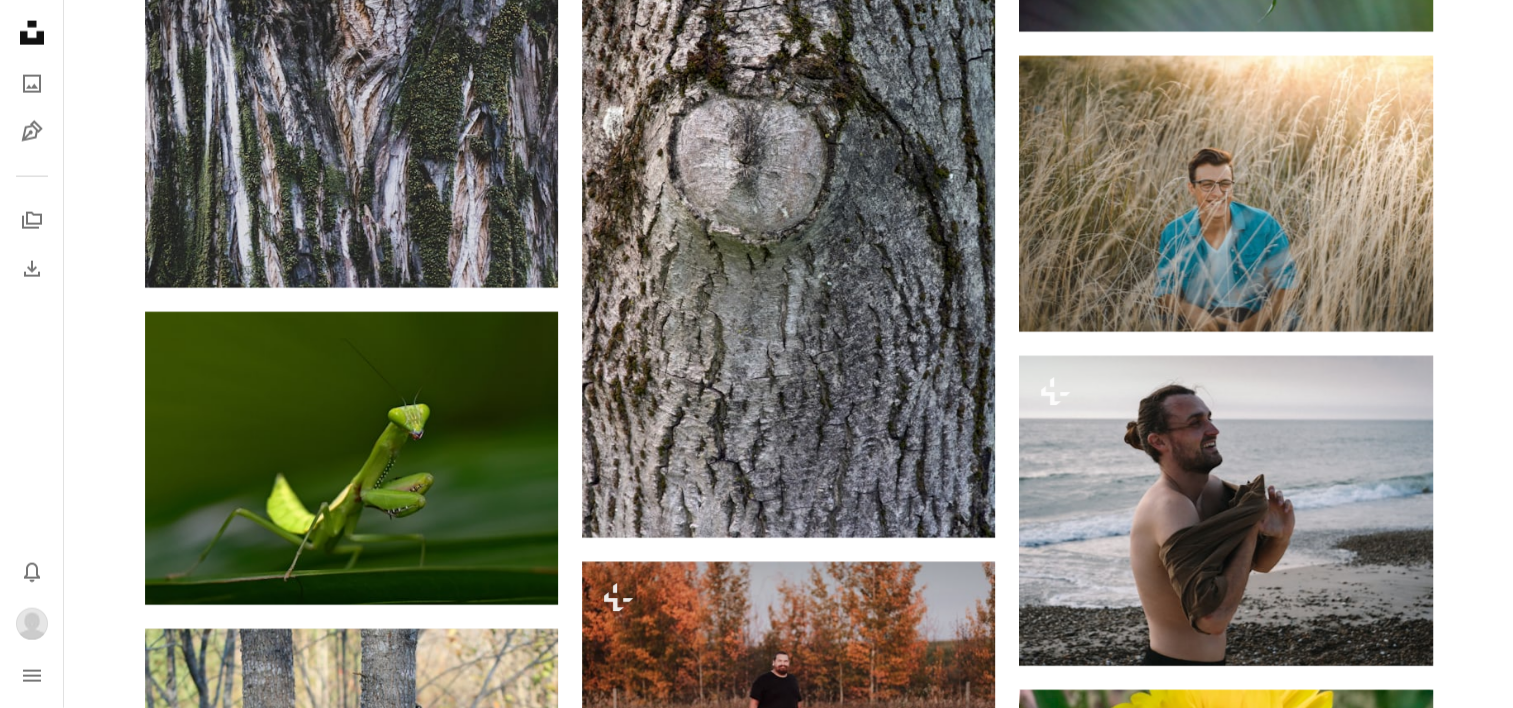 scroll, scrollTop: 50220, scrollLeft: 0, axis: vertical 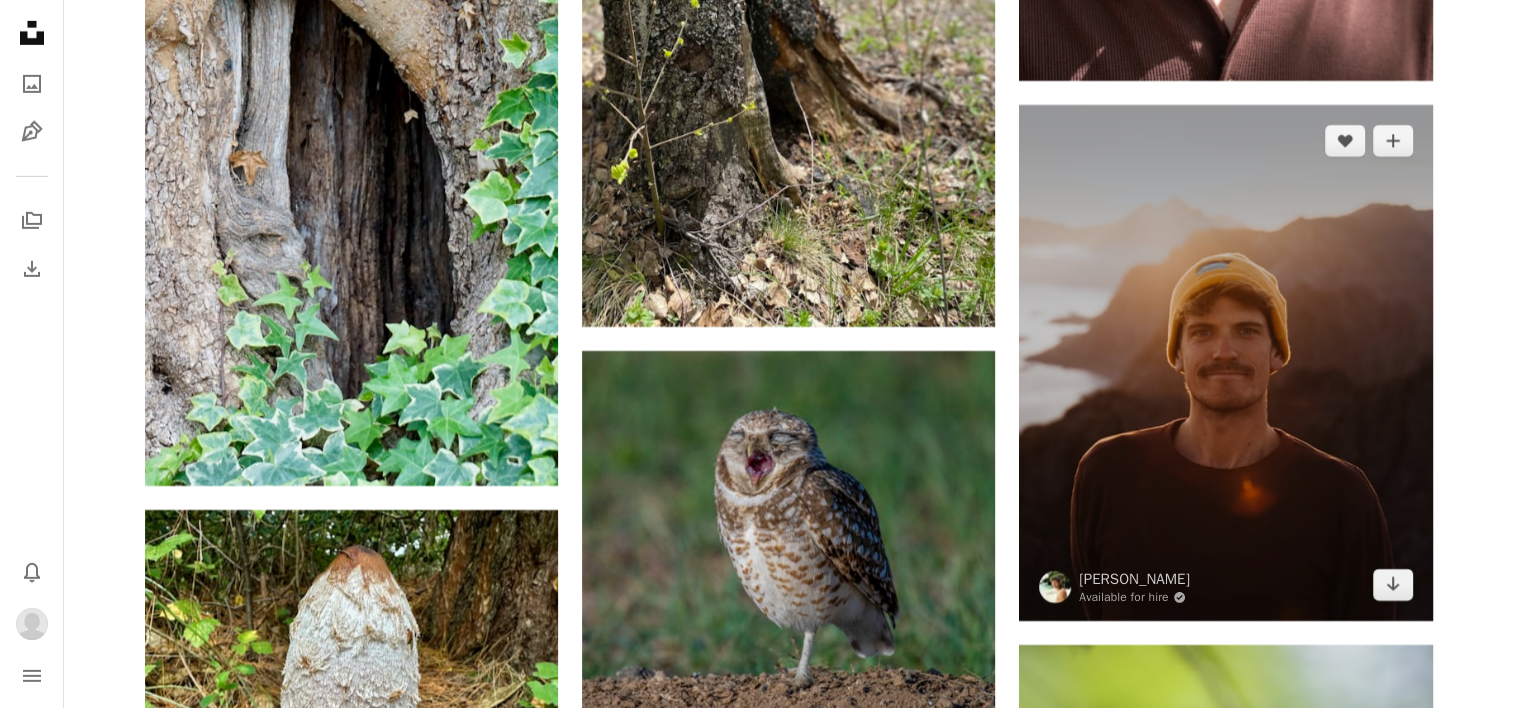 click at bounding box center (1225, 363) 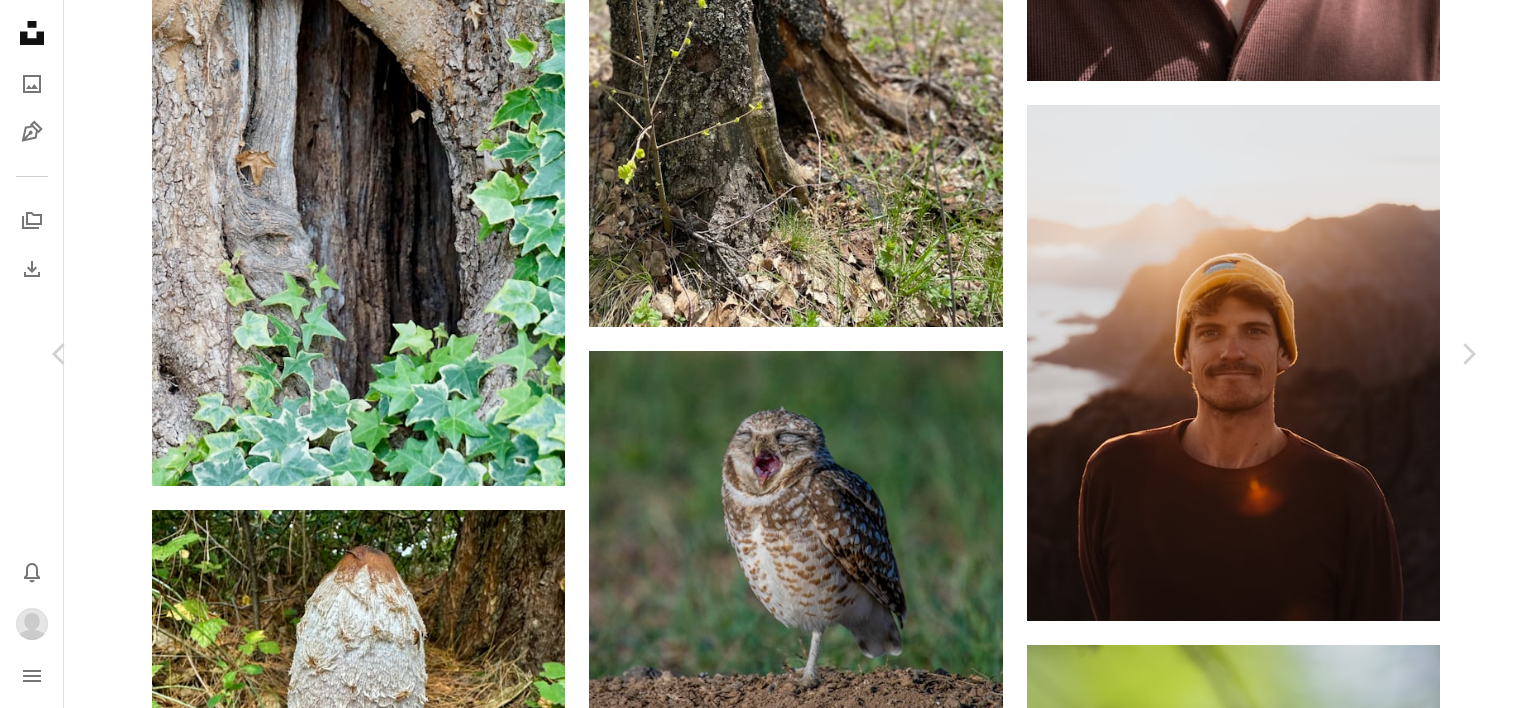 click on "Download" at bounding box center (1293, 3983) 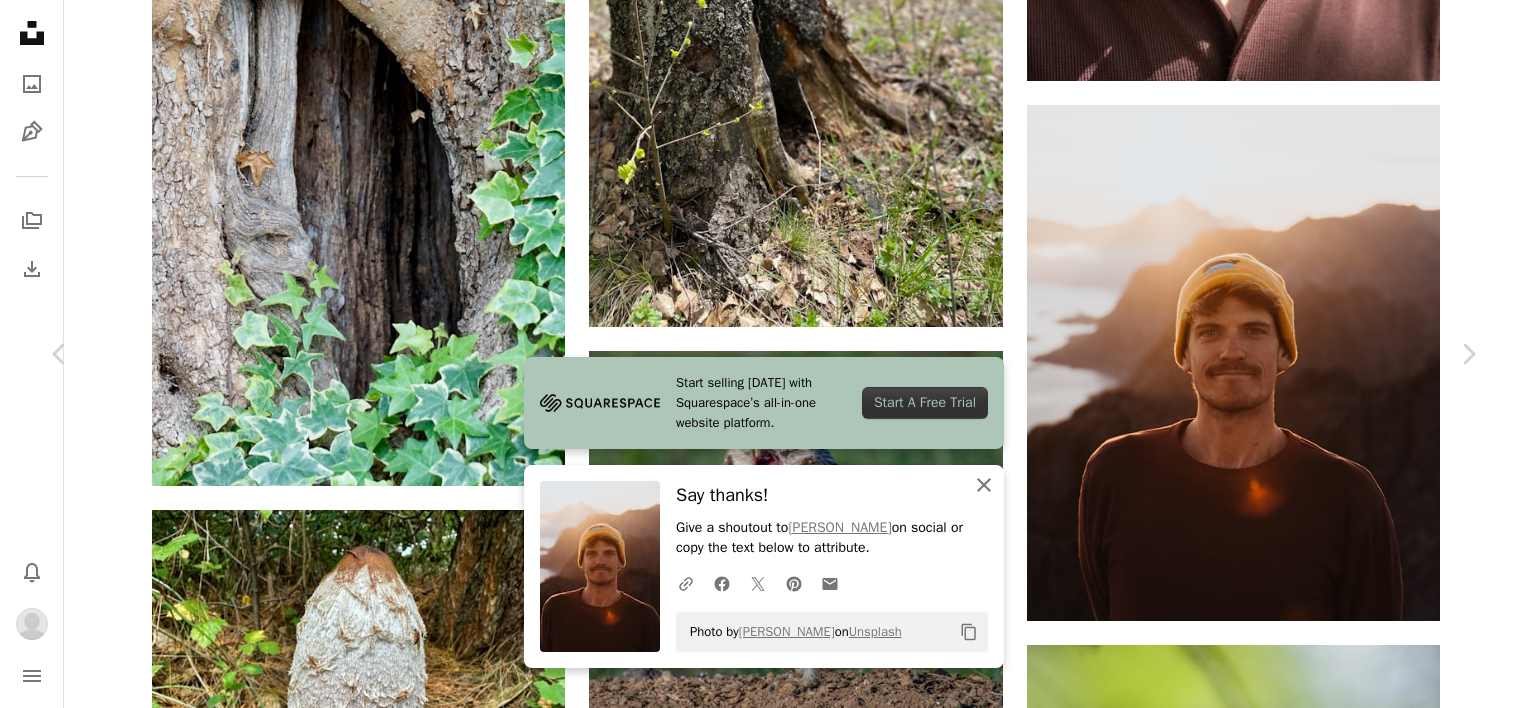 click on "An X shape" 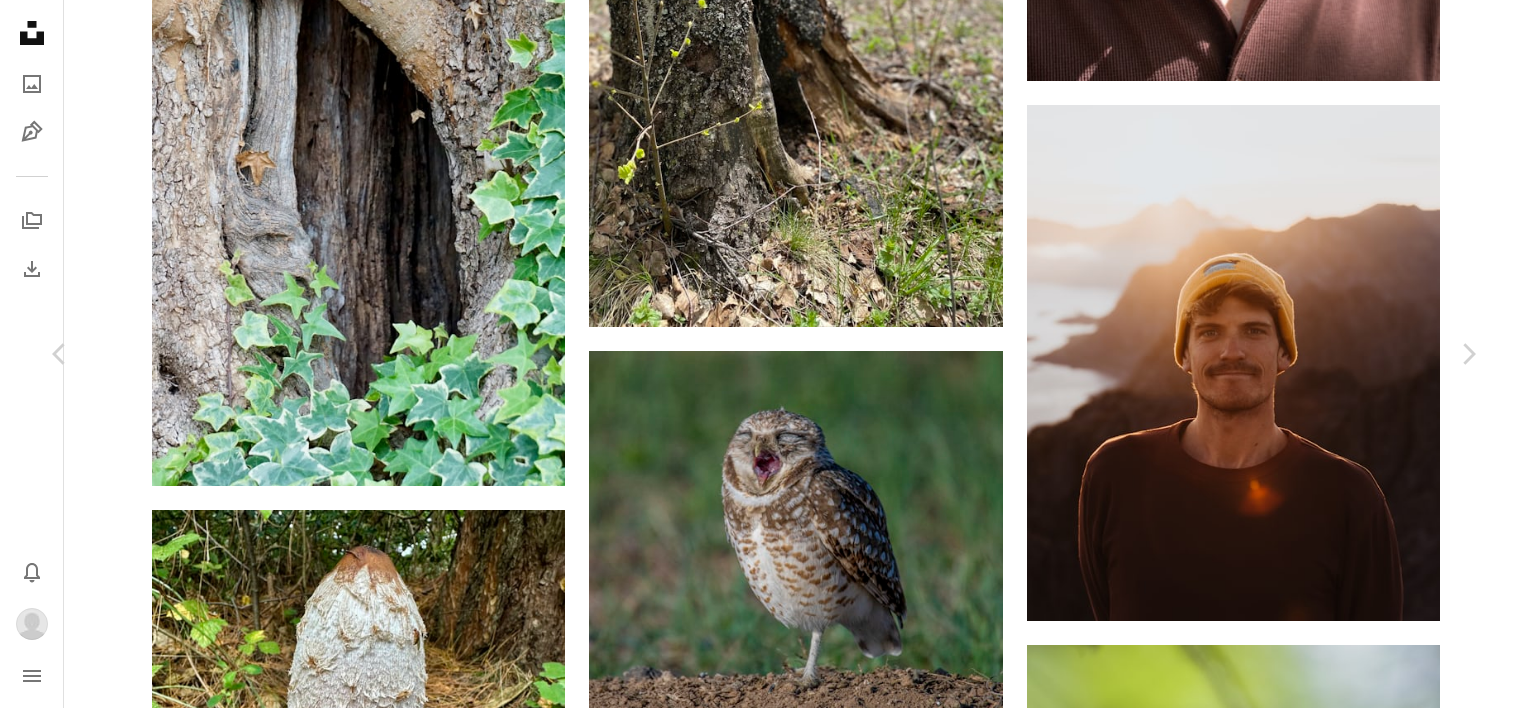 click on "An X shape Chevron left Chevron right [PERSON_NAME] Available for hire A checkmark inside of a circle A heart A plus sign Download Chevron down Zoom in Views 60,569 Downloads 627 Featured in People A forward-right arrow Share Info icon Info More Actions A map marker Lofoten, [GEOGRAPHIC_DATA] Calendar outlined Published on  [DATE] Camera SONY, ILCE-7M4 Safety Free to use under the  Unsplash License portrait people [DEMOGRAPHIC_DATA] man face adult photography happy smile [DEMOGRAPHIC_DATA] norway outdoors hat head cap neck lofoten Browse premium related images on iStock  |  Save 20% with code UNSPLASH20 View more on iStock  ↗ Related images A heart A plus sign [PERSON_NAME] Available for hire A checkmark inside of a circle Arrow pointing down Plus sign for Unsplash+ A heart A plus sign A. C. For  Unsplash+ A lock Download A heart A plus sign [PERSON_NAME] Arrow pointing down A heart A plus sign Achraf Talha Available for hire A checkmark inside of a circle Arrow pointing down Plus sign for Unsplash+ A heart A plus sign [PERSON_NAME] + [PERSON_NAME]" at bounding box center [764, 4290] 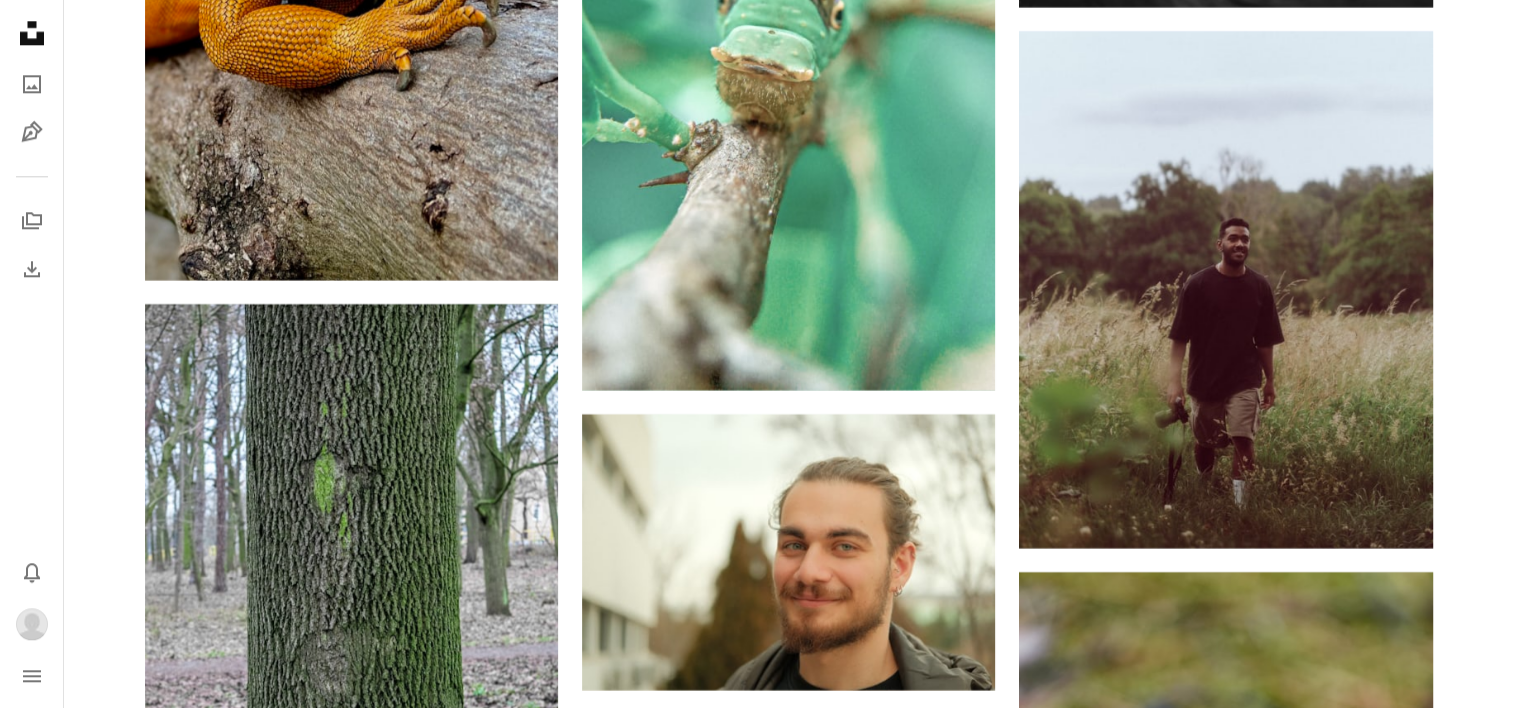 scroll, scrollTop: 93037, scrollLeft: 0, axis: vertical 